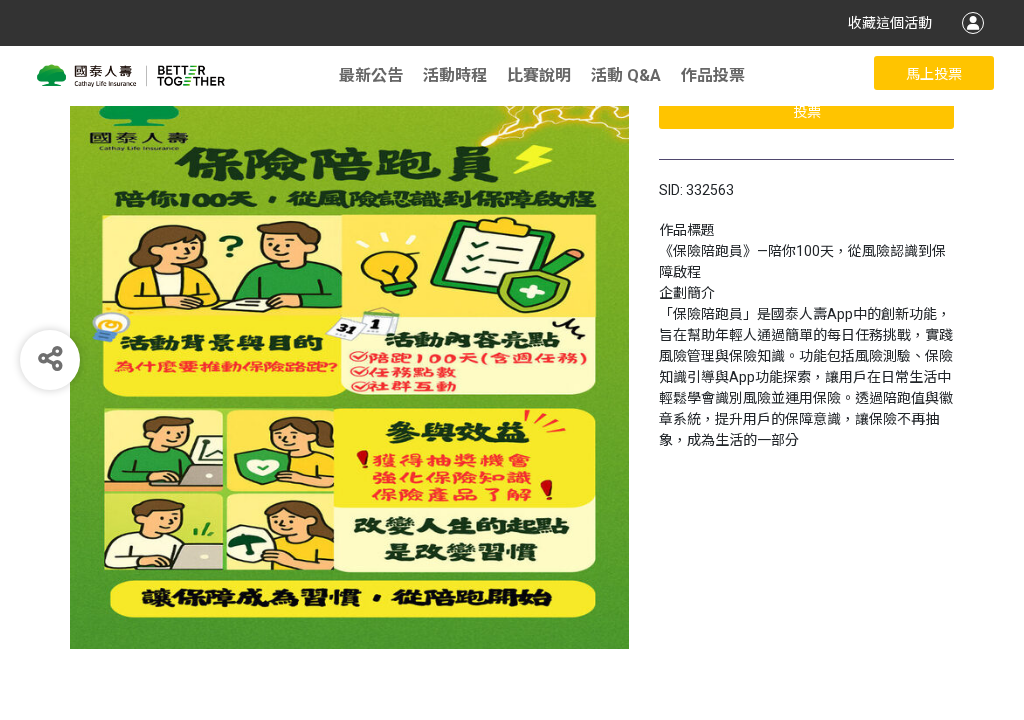 scroll, scrollTop: 191, scrollLeft: 0, axis: vertical 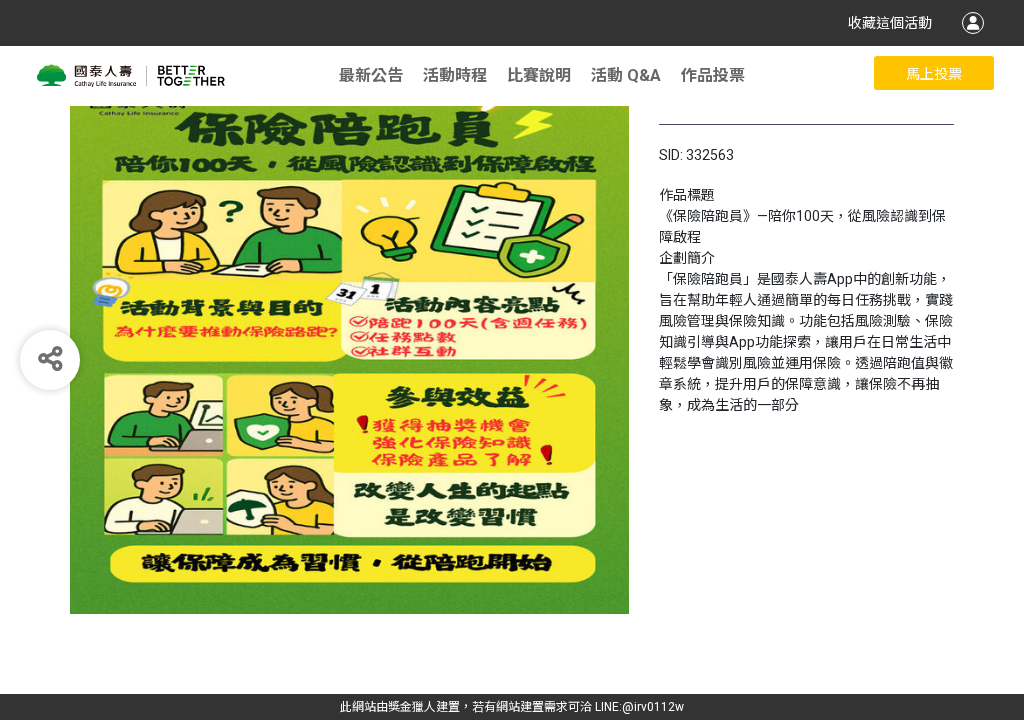 click at bounding box center (349, 334) 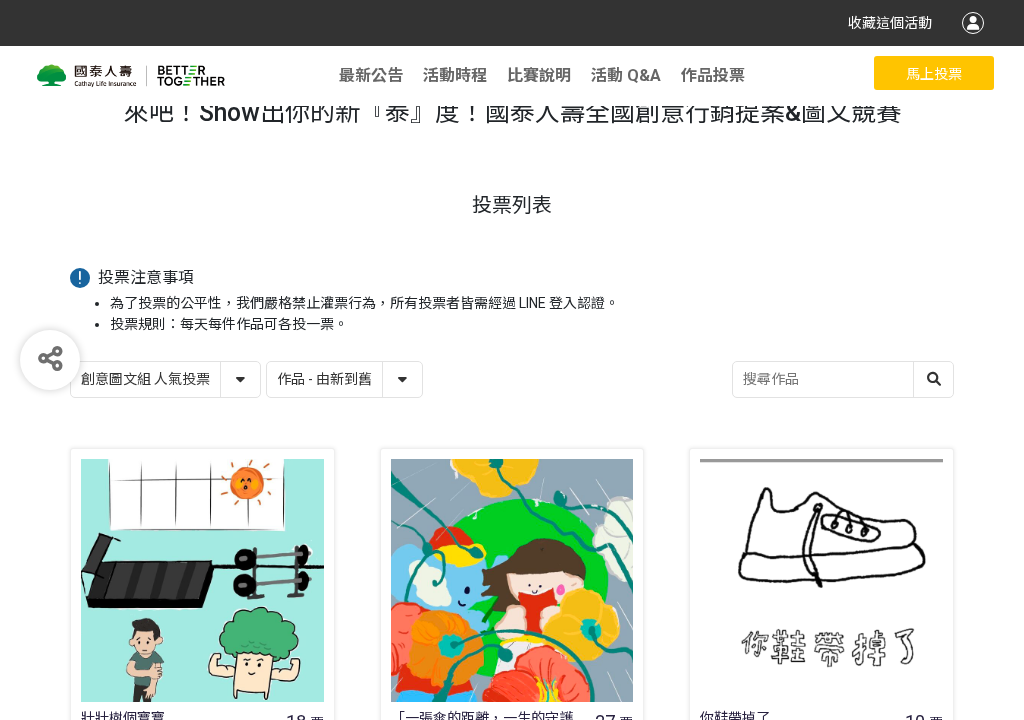 scroll, scrollTop: 34, scrollLeft: 0, axis: vertical 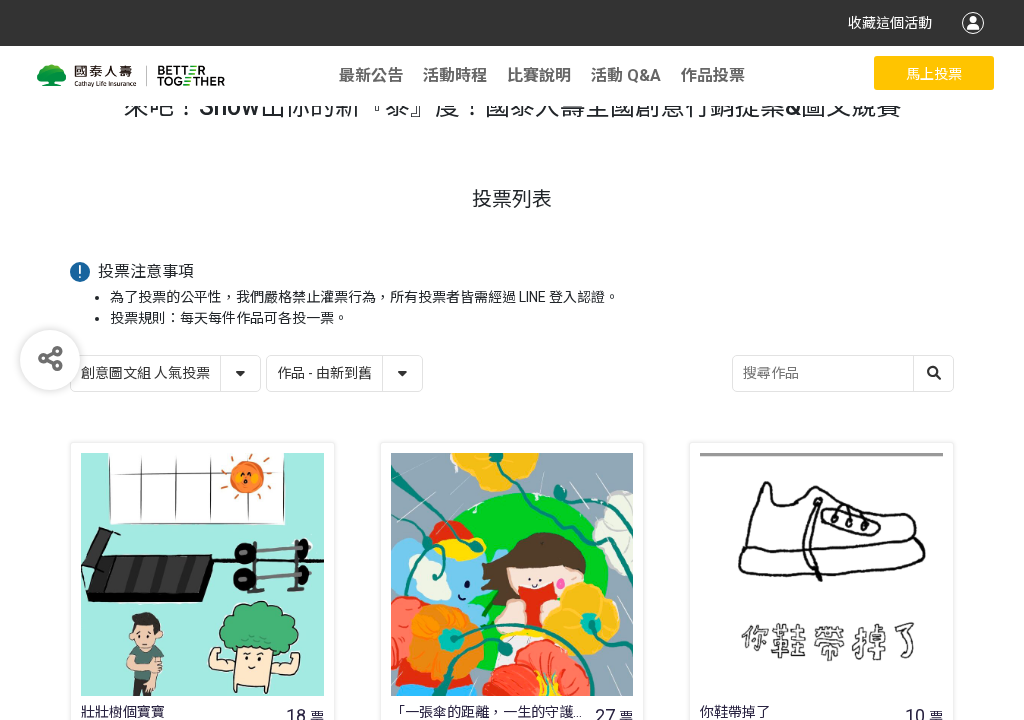 click on "創意圖文組 人氣投票 行銷提案組 人氣投票" at bounding box center [165, 373] 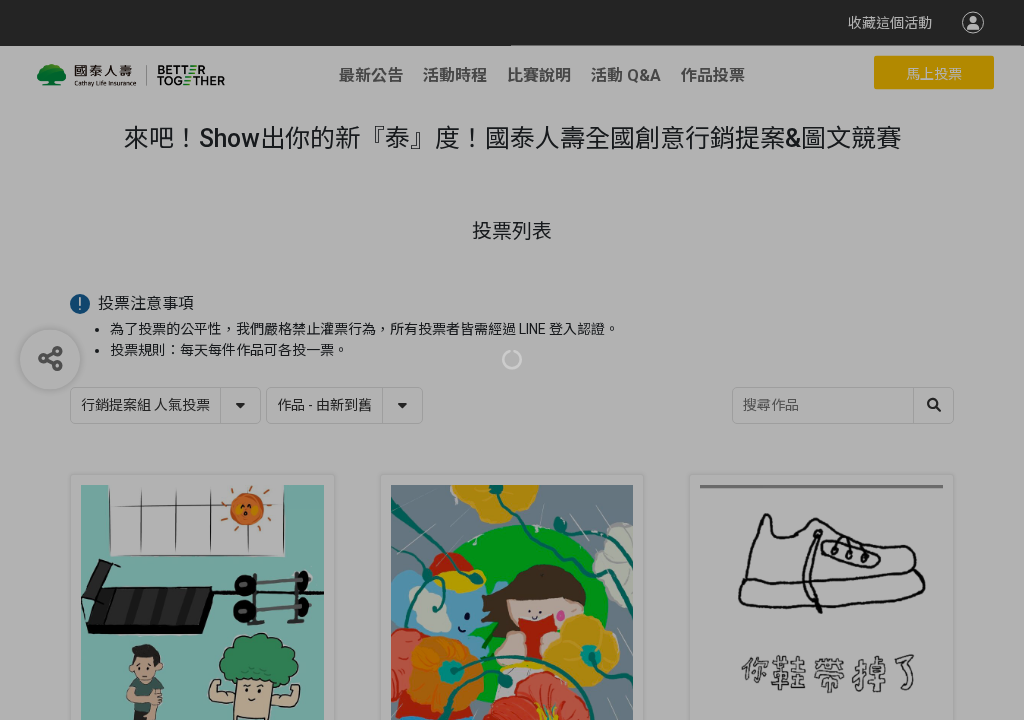 scroll, scrollTop: 0, scrollLeft: 0, axis: both 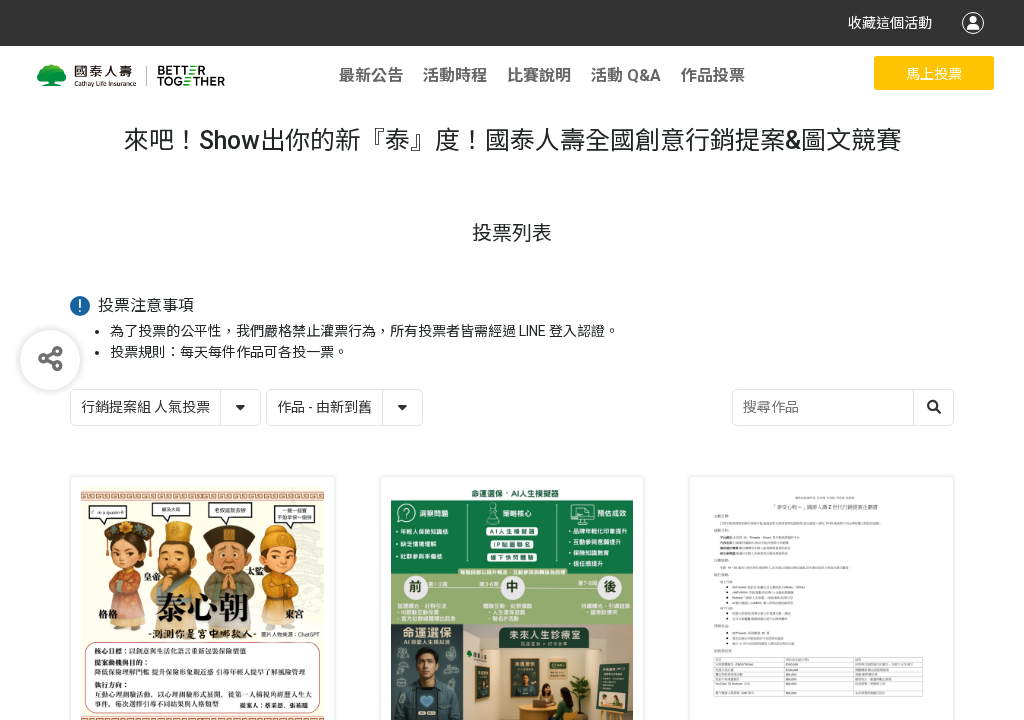click on "作品 - 由新到舊 作品 - 由舊到新 票數 - 由多到少 票數 - 由少到多" at bounding box center [344, 407] 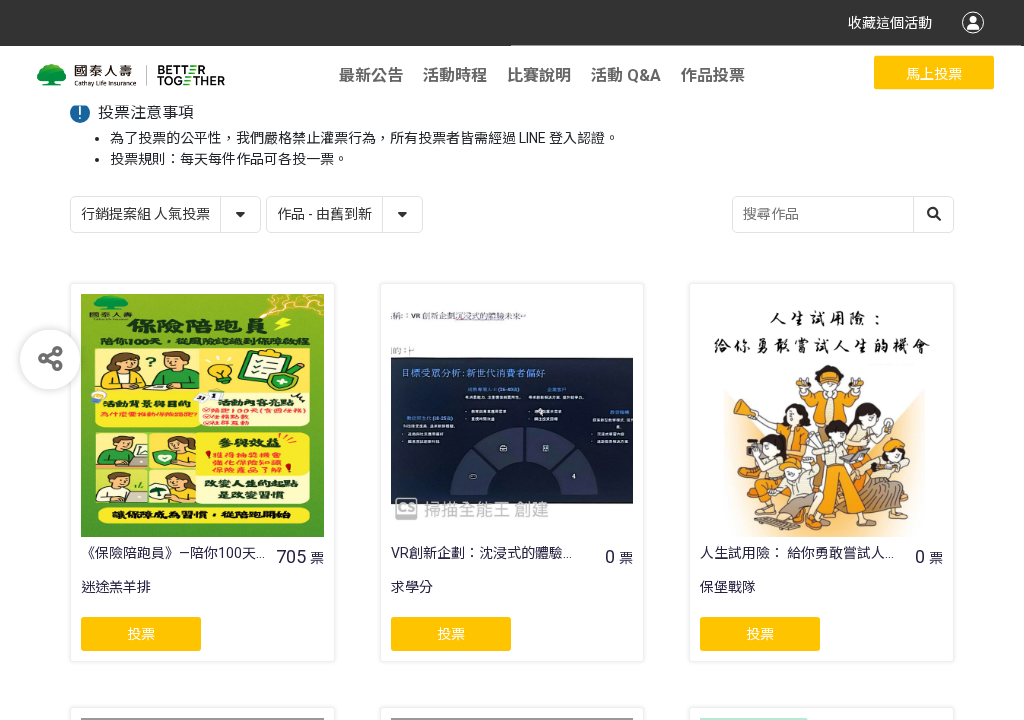 scroll, scrollTop: 194, scrollLeft: 0, axis: vertical 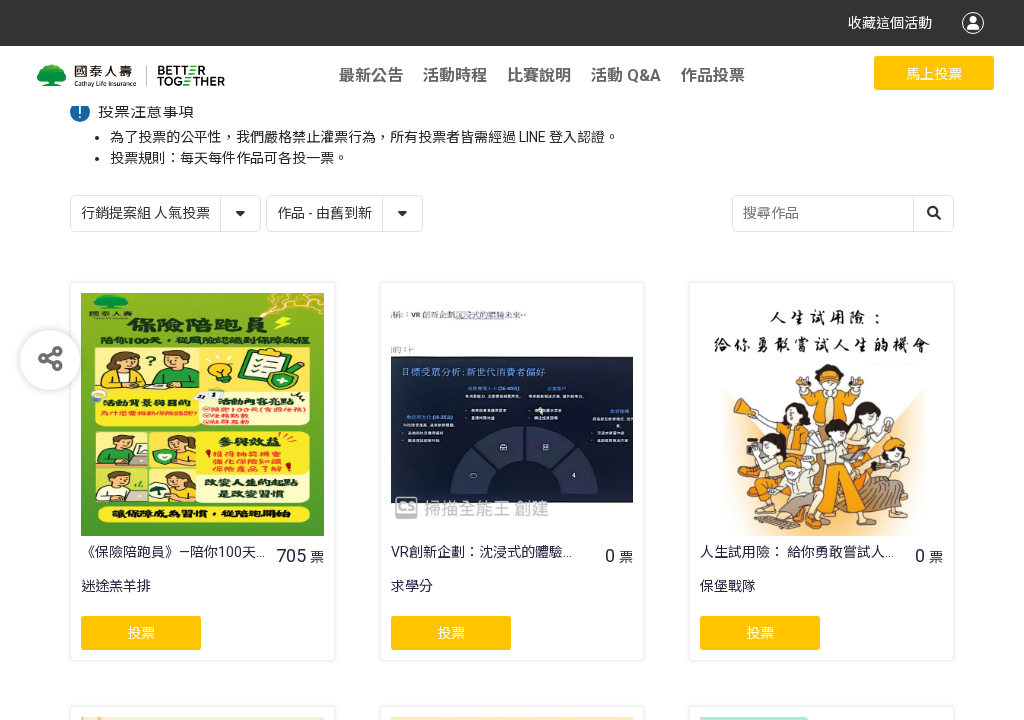 click on "投票" 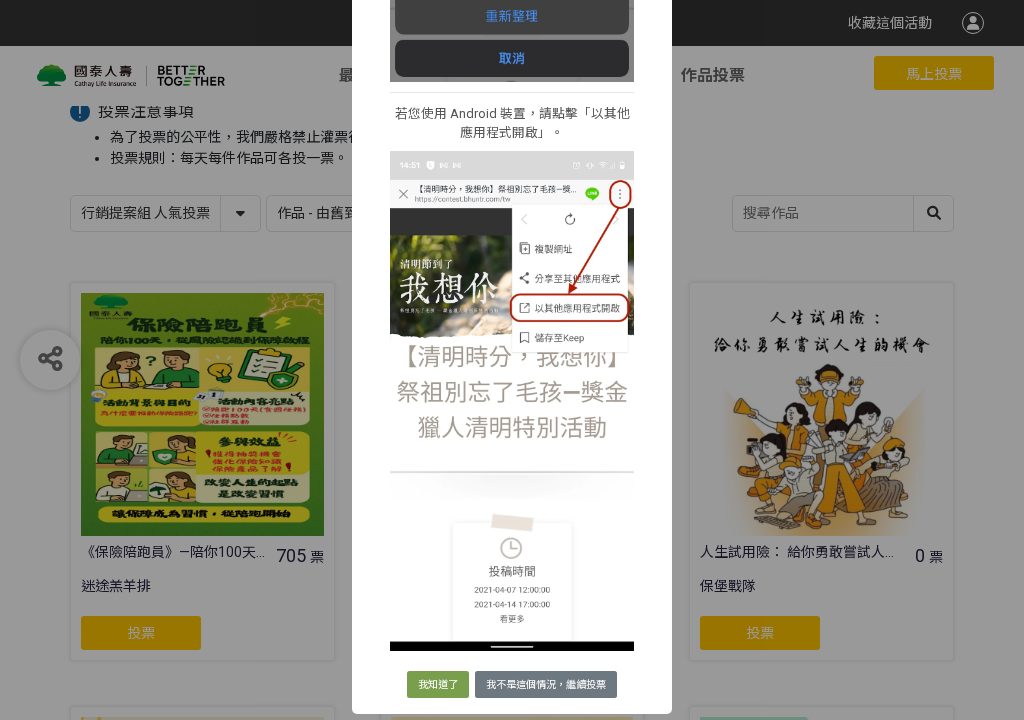 scroll, scrollTop: 657, scrollLeft: 0, axis: vertical 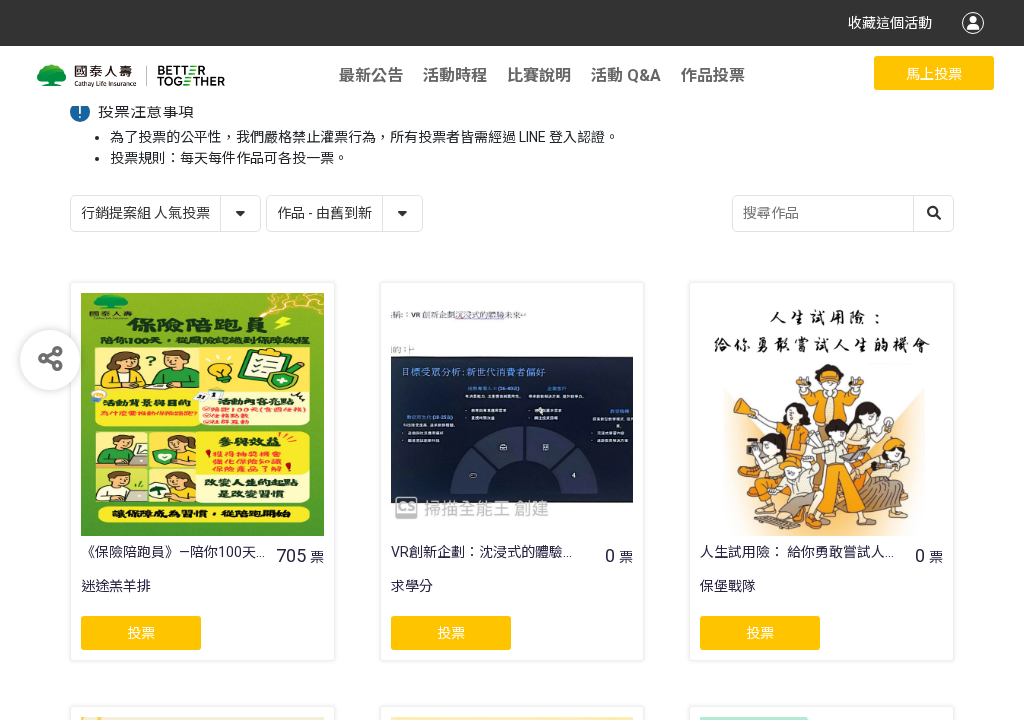 click on "投票" at bounding box center [141, 633] 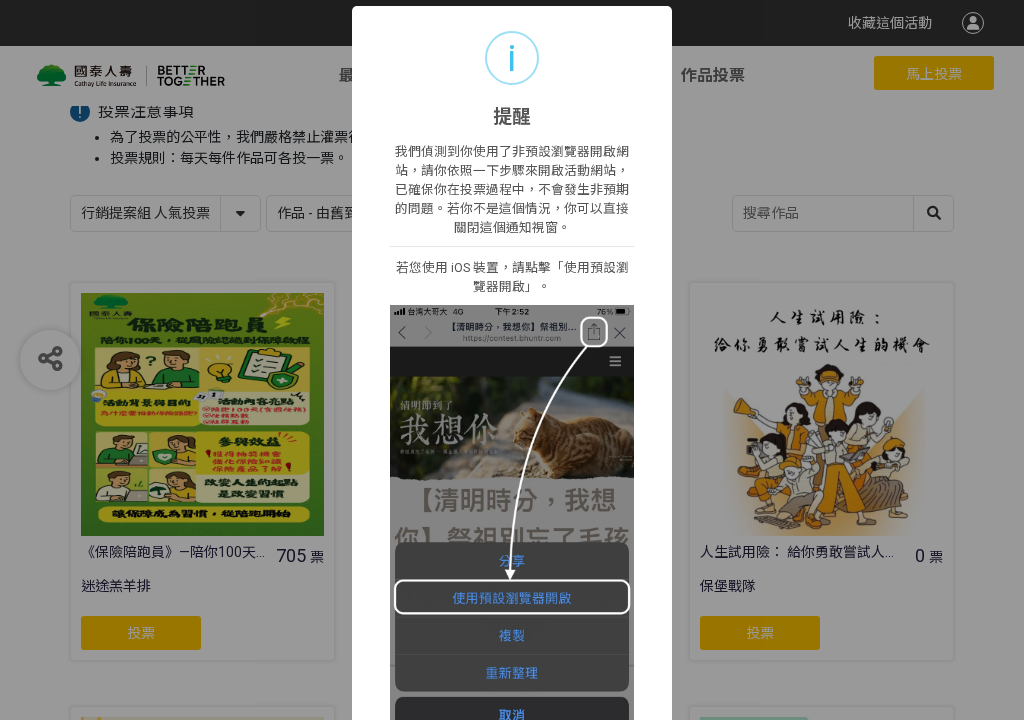 click on "i 提醒 × 我們偵測到你使用了非預設瀏覽器開啟網站，請你依照一下步驟來開啟活動網站，已確保你在投票過程中，不會發生非預期的問題。若你不是這個情況，你可以直接關閉這個通知視窗。 若您使用 iOS 裝置，請點擊「使用預設瀏覽器開啟」。 若您使用 Android 裝置，請點擊「以其他應用程式開啟」。 我知道了 我不是這個情況，繼續投票" at bounding box center (512, 360) 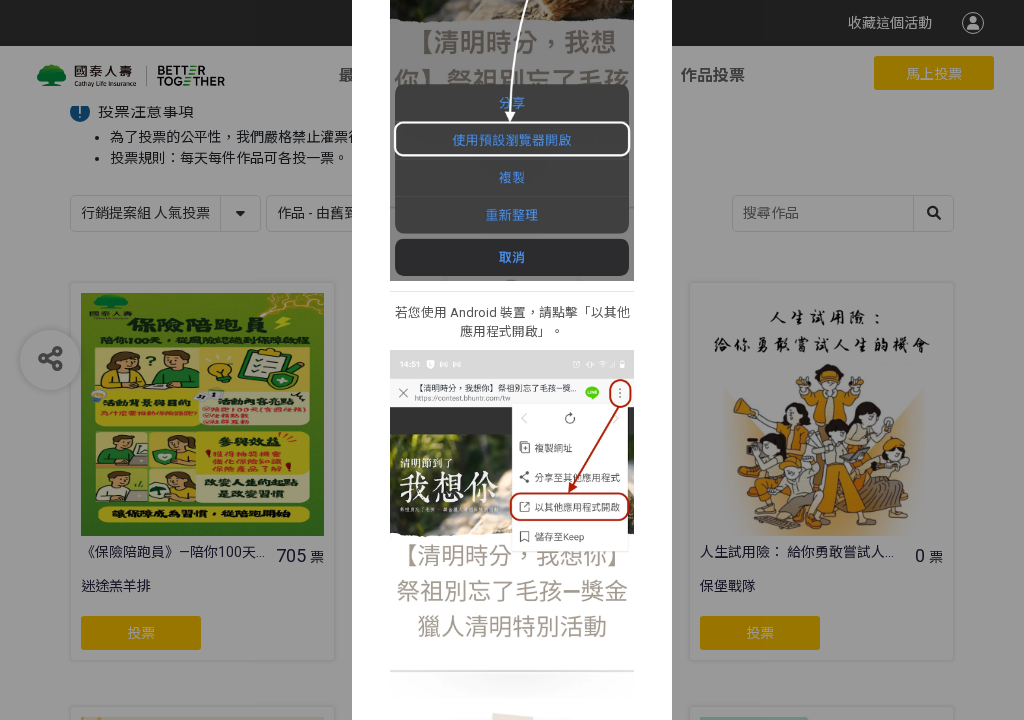 scroll, scrollTop: 465, scrollLeft: 0, axis: vertical 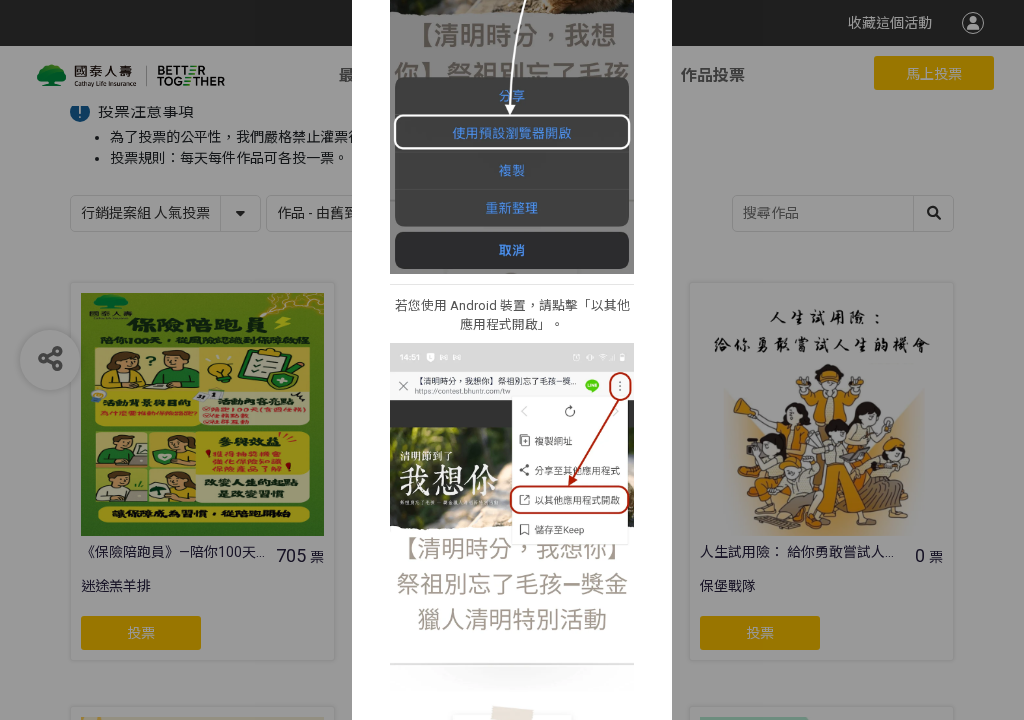 click at bounding box center (512, 56) 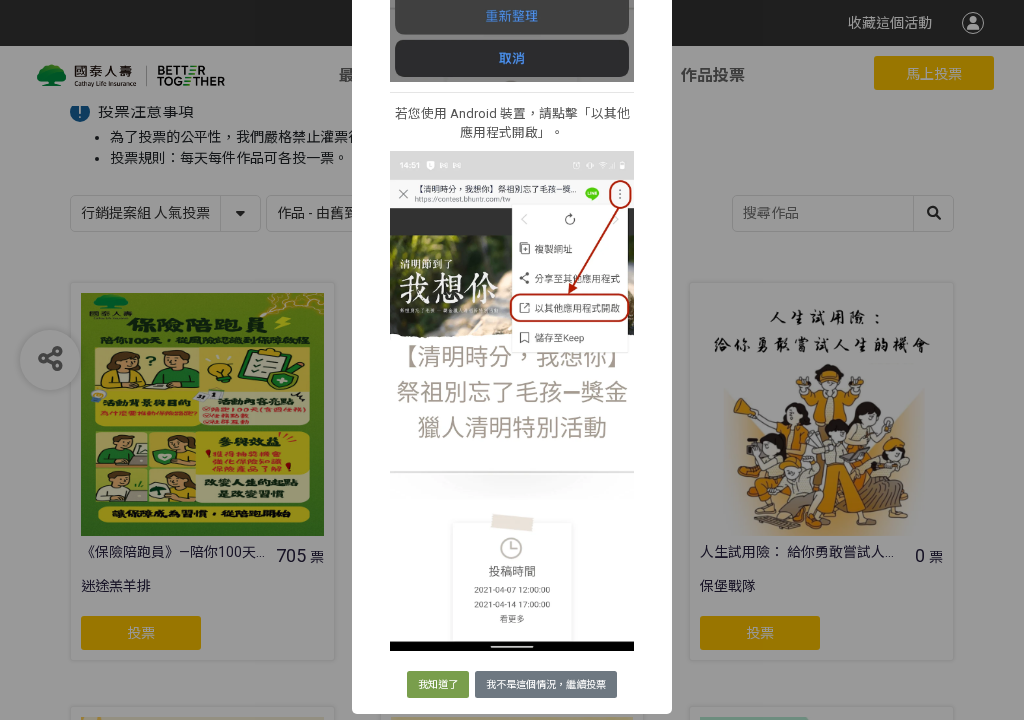 scroll, scrollTop: 657, scrollLeft: 0, axis: vertical 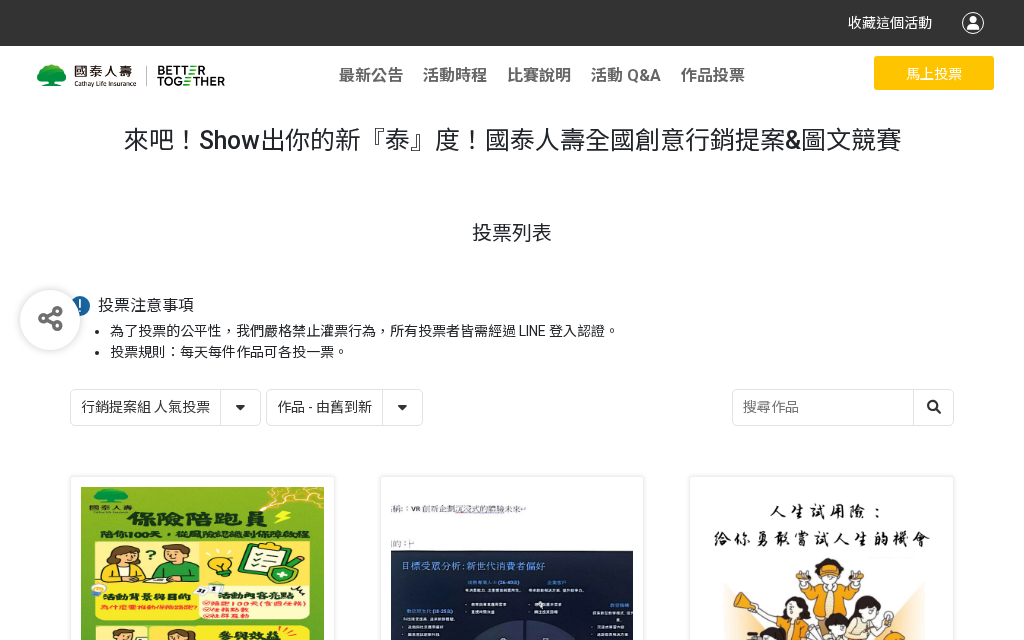 click on "馬上投票" at bounding box center [934, 74] 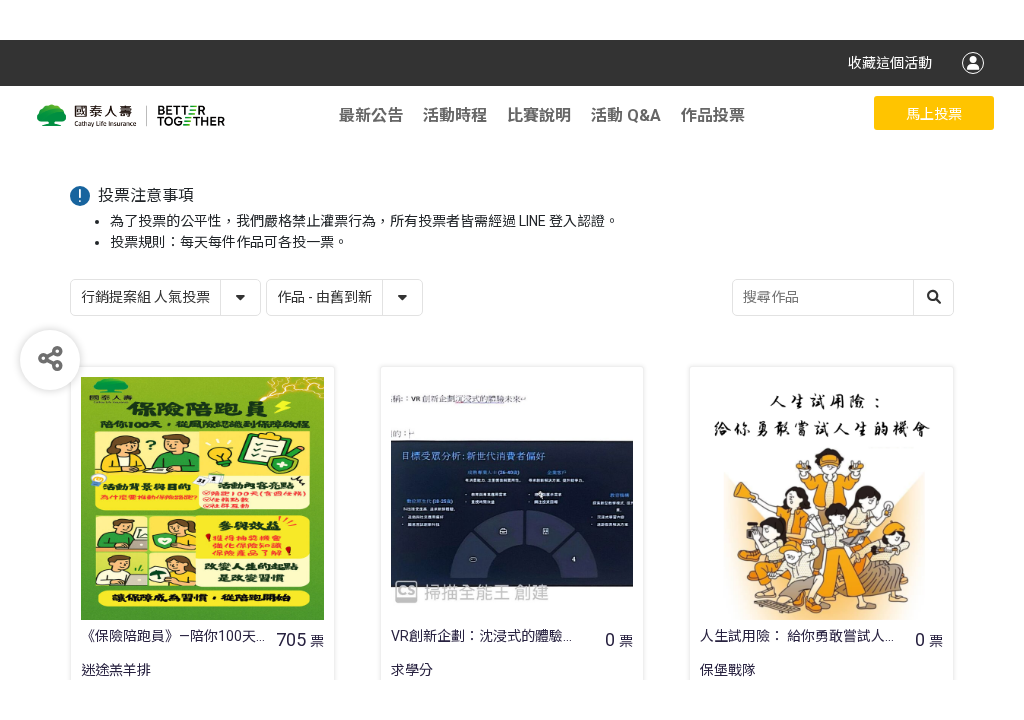 scroll, scrollTop: 185, scrollLeft: 0, axis: vertical 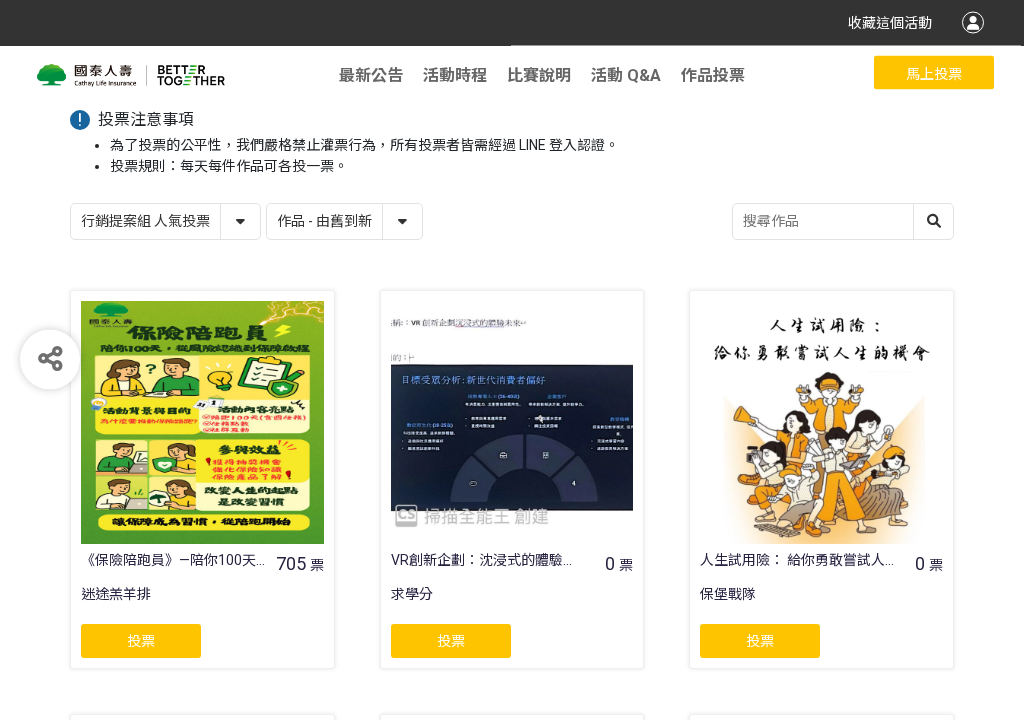 click at bounding box center [202, 423] 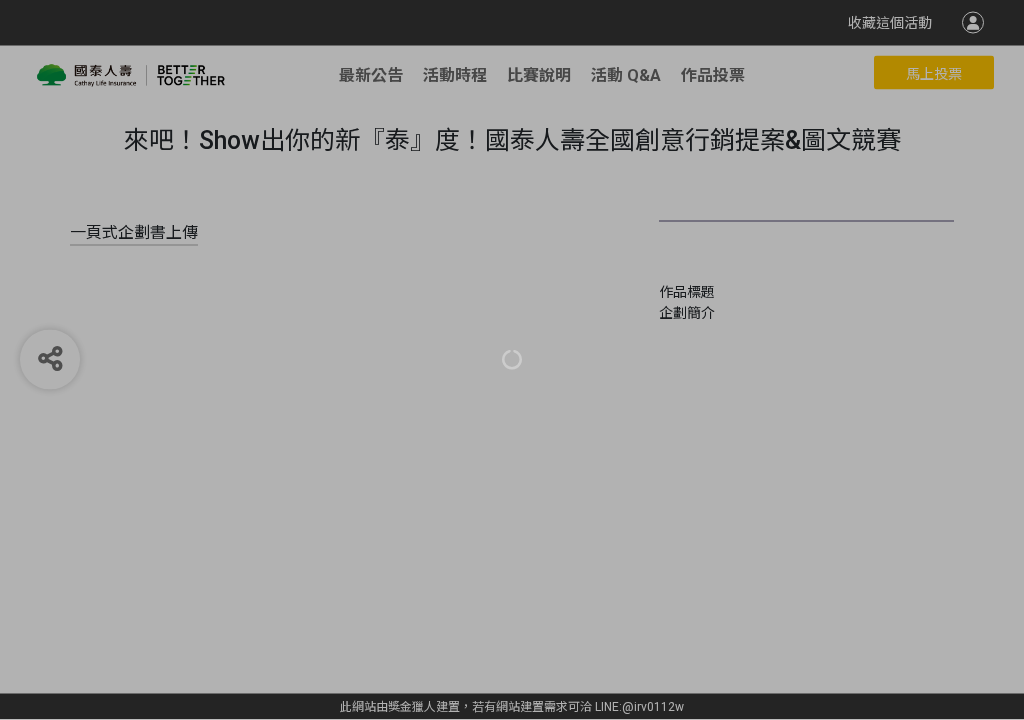 scroll, scrollTop: 0, scrollLeft: 0, axis: both 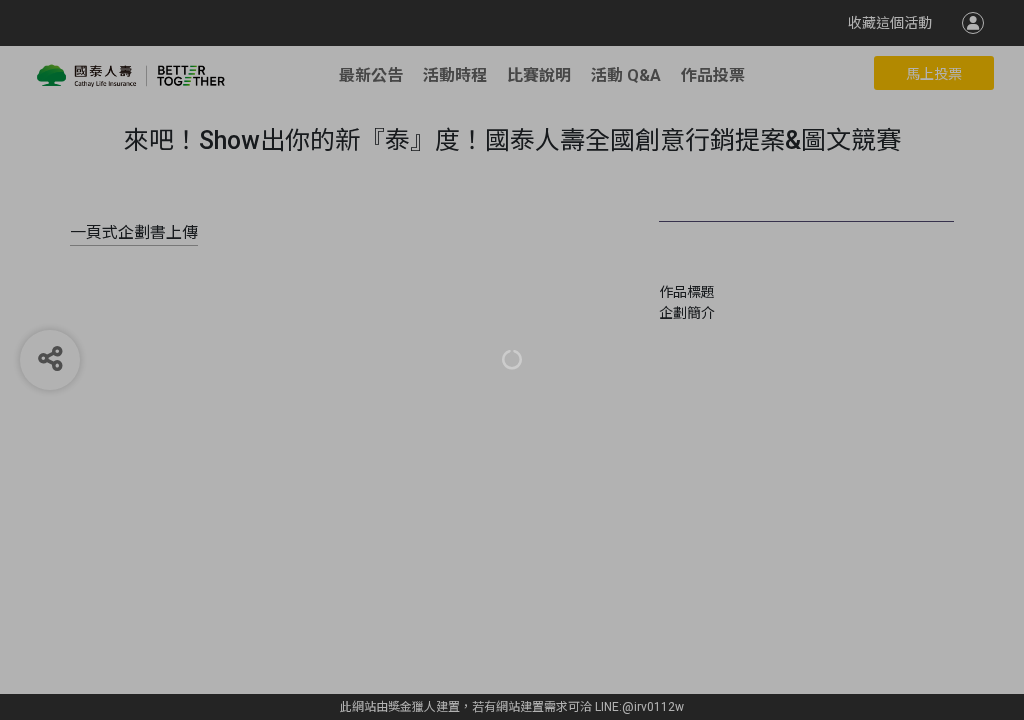 click at bounding box center (512, 360) 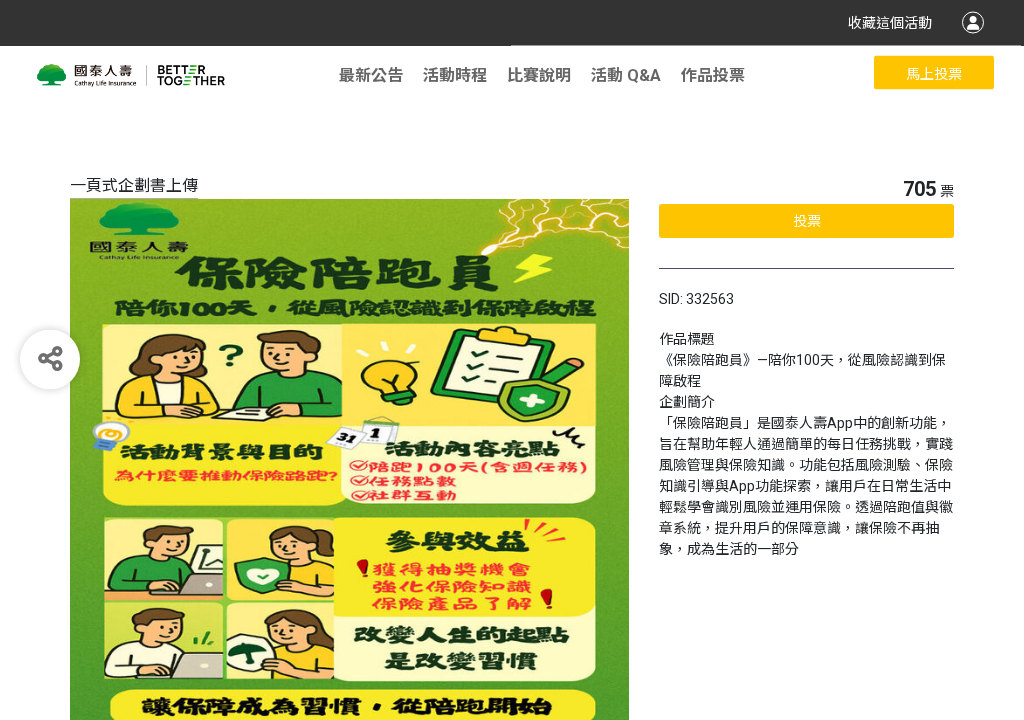 scroll, scrollTop: 48, scrollLeft: 0, axis: vertical 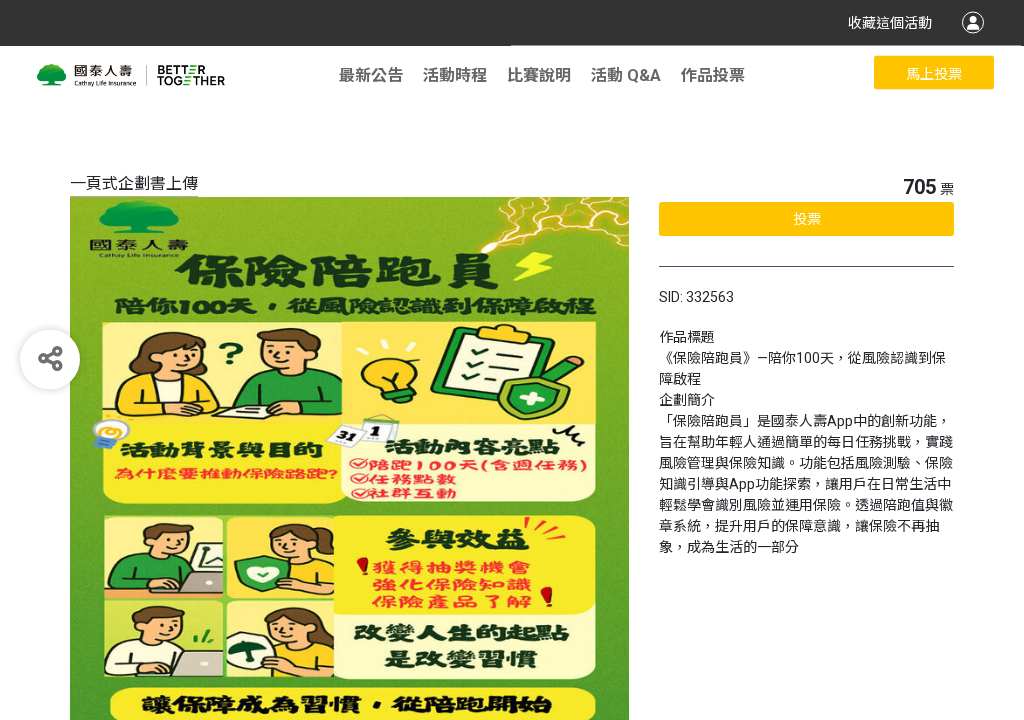 click on "投票" at bounding box center (807, 220) 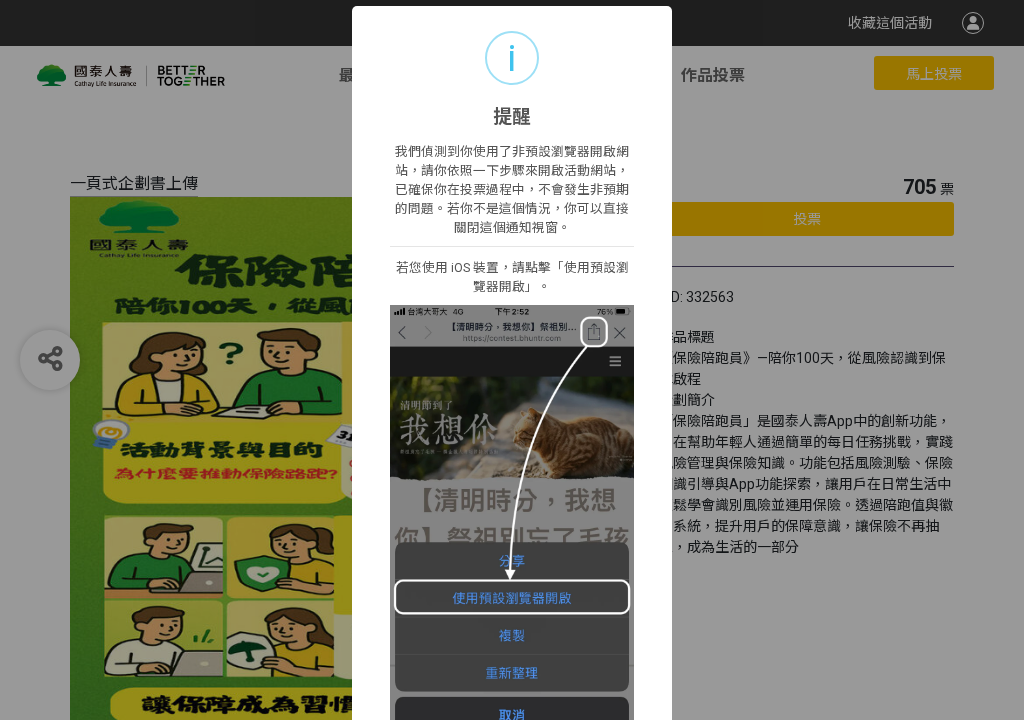 click on "i 提醒 × 我們偵測到你使用了非預設瀏覽器開啟網站，請你依照一下步驟來開啟活動網站，已確保你在投票過程中，不會發生非預期的問題。若你不是這個情況，你可以直接關閉這個通知視窗。 若您使用 iOS 裝置，請點擊「使用預設瀏覽器開啟」。 若您使用 Android 裝置，請點擊「以其他應用程式開啟」。 我知道了 我不是這個情況，繼續投票" at bounding box center [512, 360] 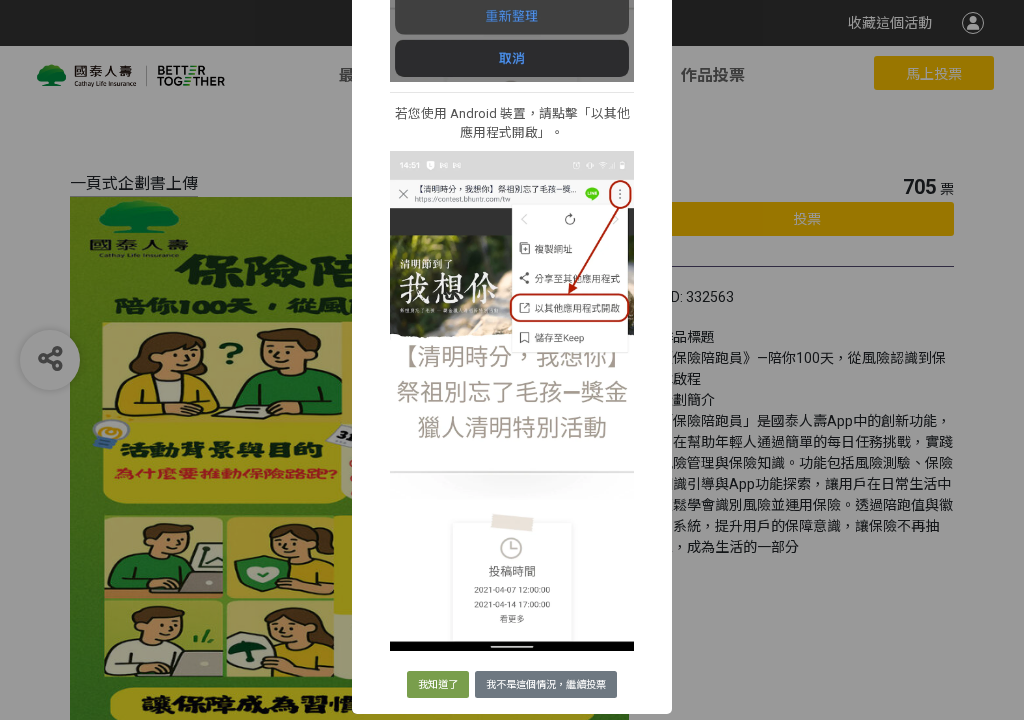 scroll, scrollTop: 657, scrollLeft: 0, axis: vertical 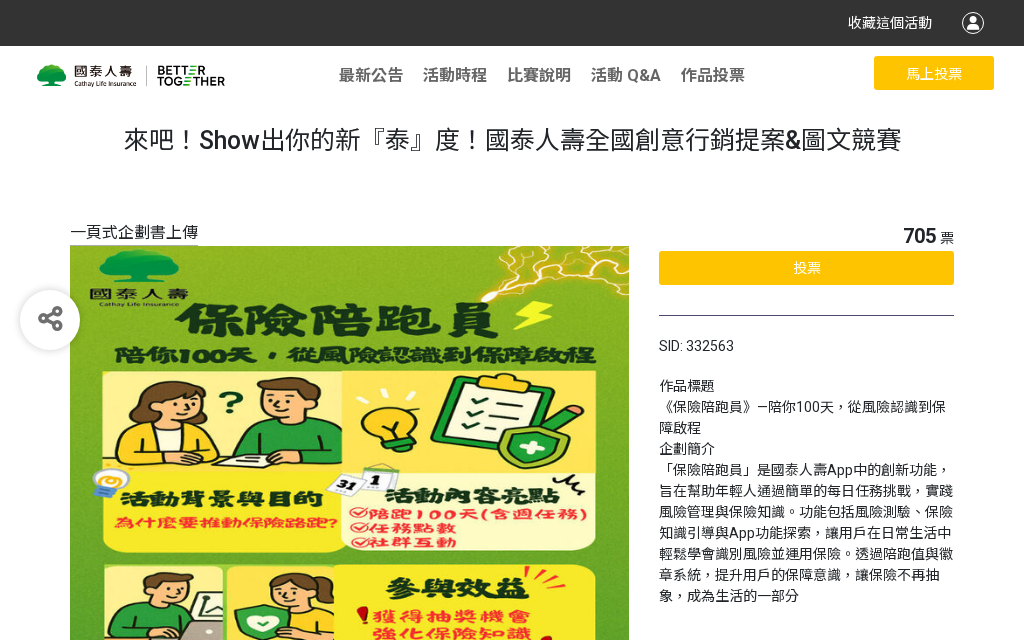 click on "馬上投票" at bounding box center (934, 73) 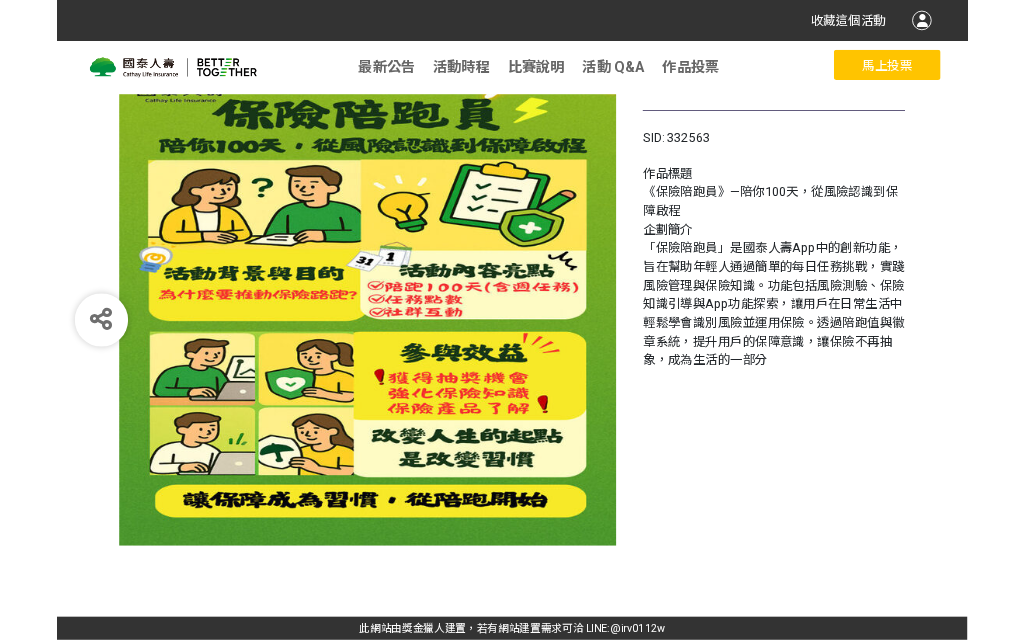 scroll, scrollTop: 190, scrollLeft: 0, axis: vertical 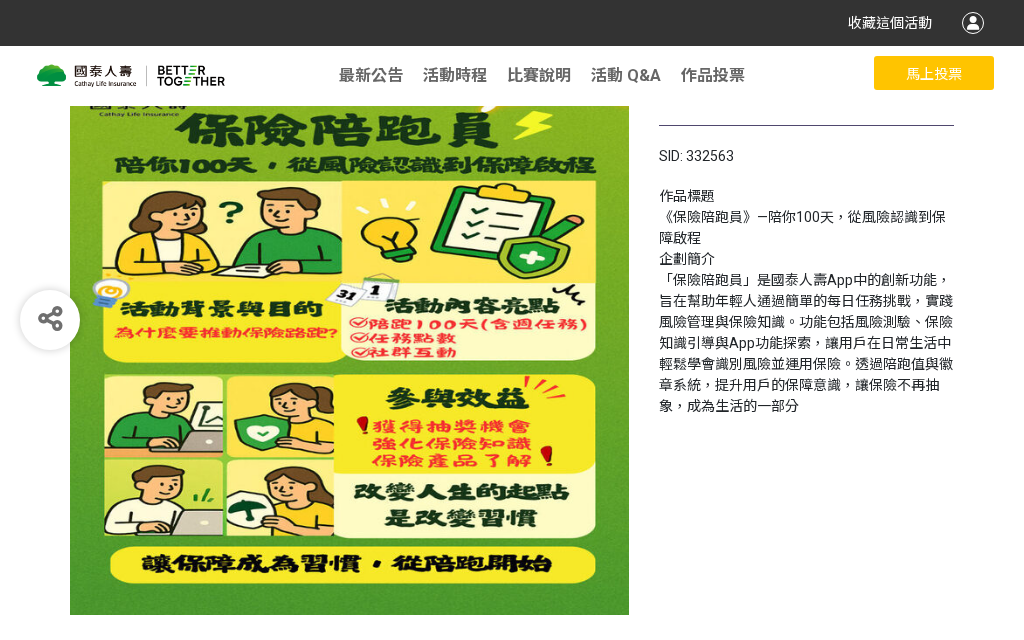 click on "行銷提案組 人氣投票" at bounding box center [0, 0] 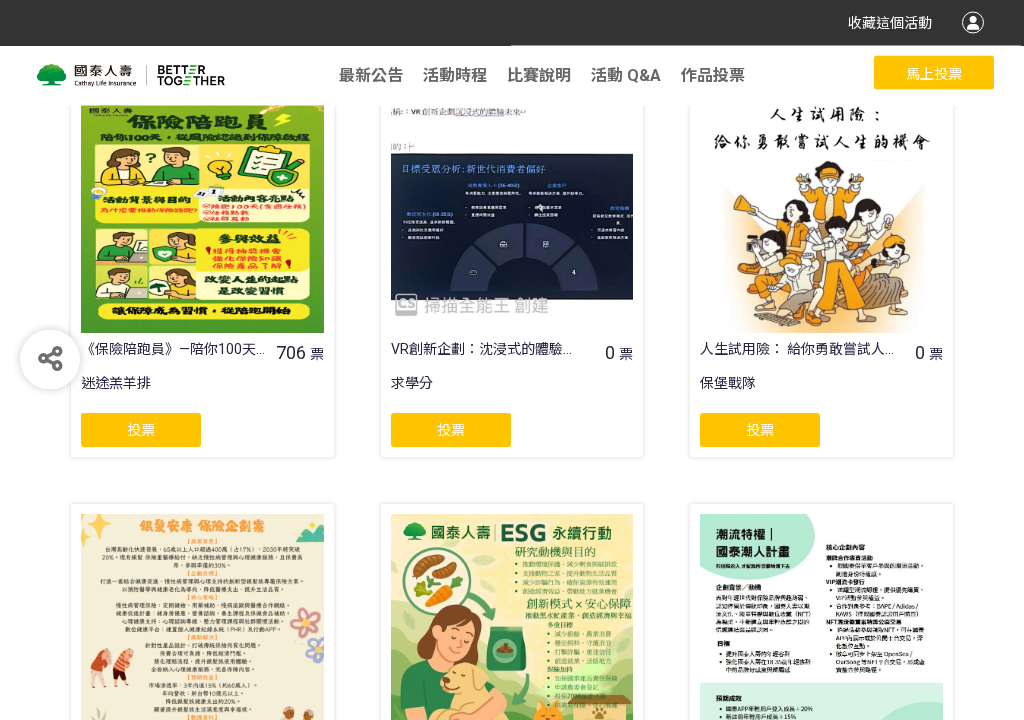 scroll, scrollTop: 399, scrollLeft: 0, axis: vertical 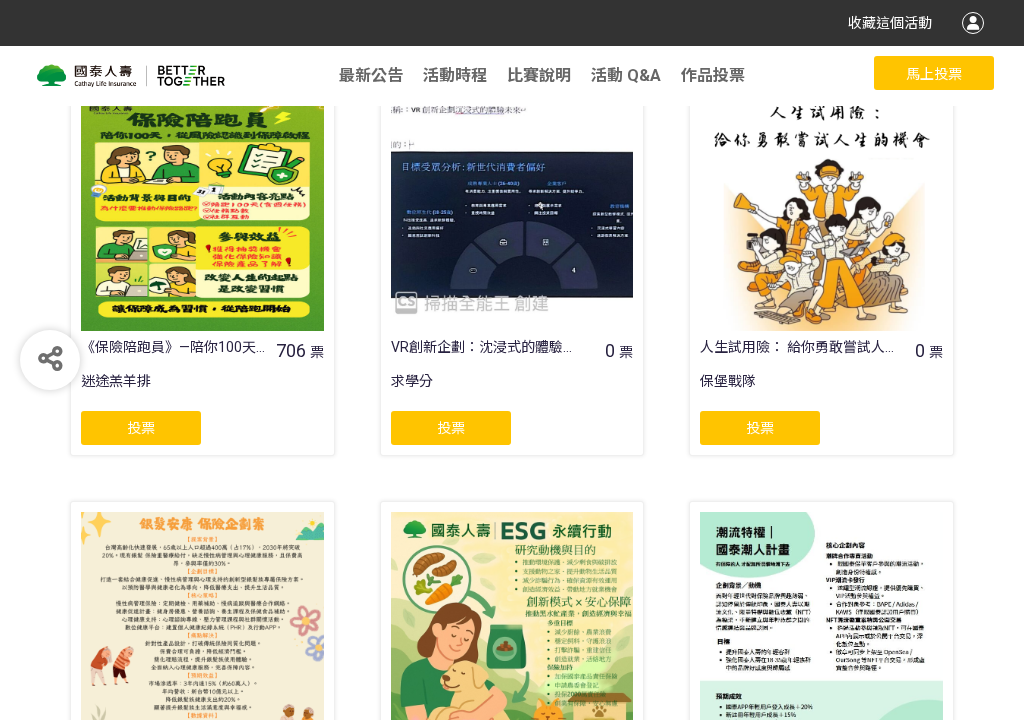 click on "投票" 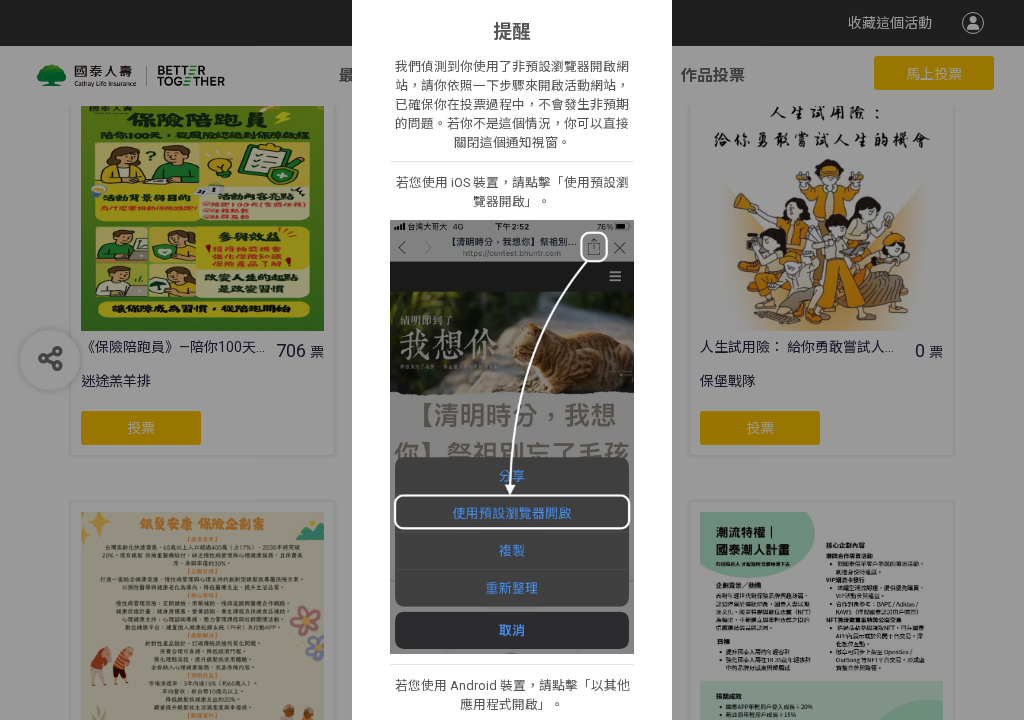 scroll, scrollTop: 87, scrollLeft: 0, axis: vertical 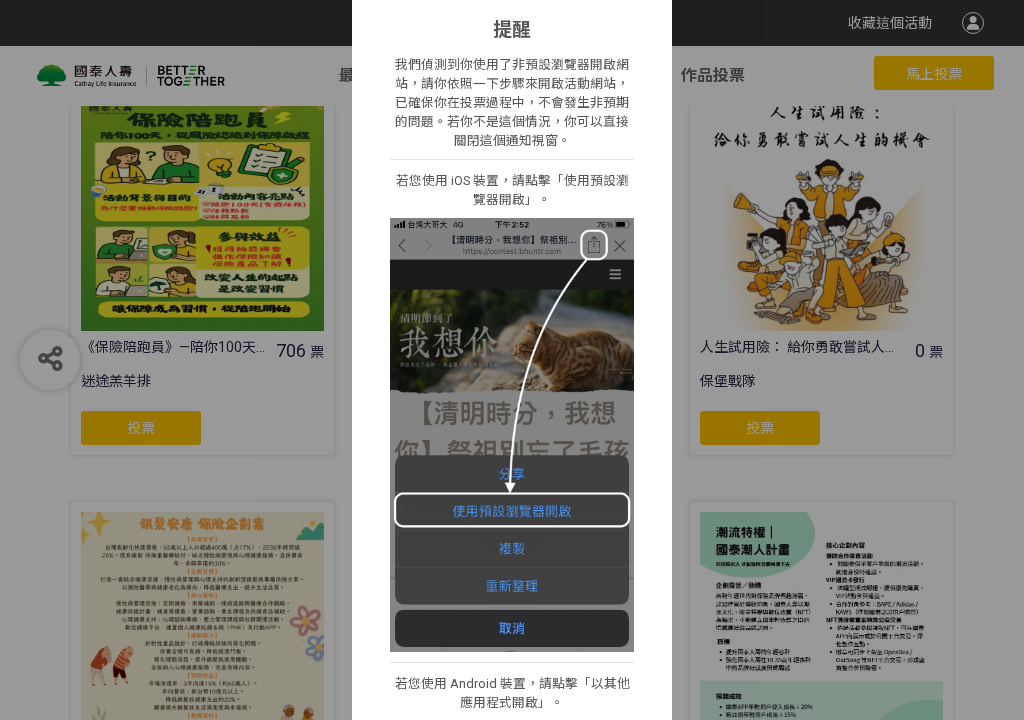 click on "i 提醒 × 我們偵測到你使用了非預設瀏覽器開啟網站，請你依照一下步驟來開啟活動網站，已確保你在投票過程中，不會發生非預期的問題。若你不是這個情況，你可以直接關閉這個通知視窗。 若您使用 iOS 裝置，請點擊「使用預設瀏覽器開啟」。 若您使用 Android 裝置，請點擊「以其他應用程式開啟」。 我知道了 我不是這個情況，繼續投票" at bounding box center (512, 360) 